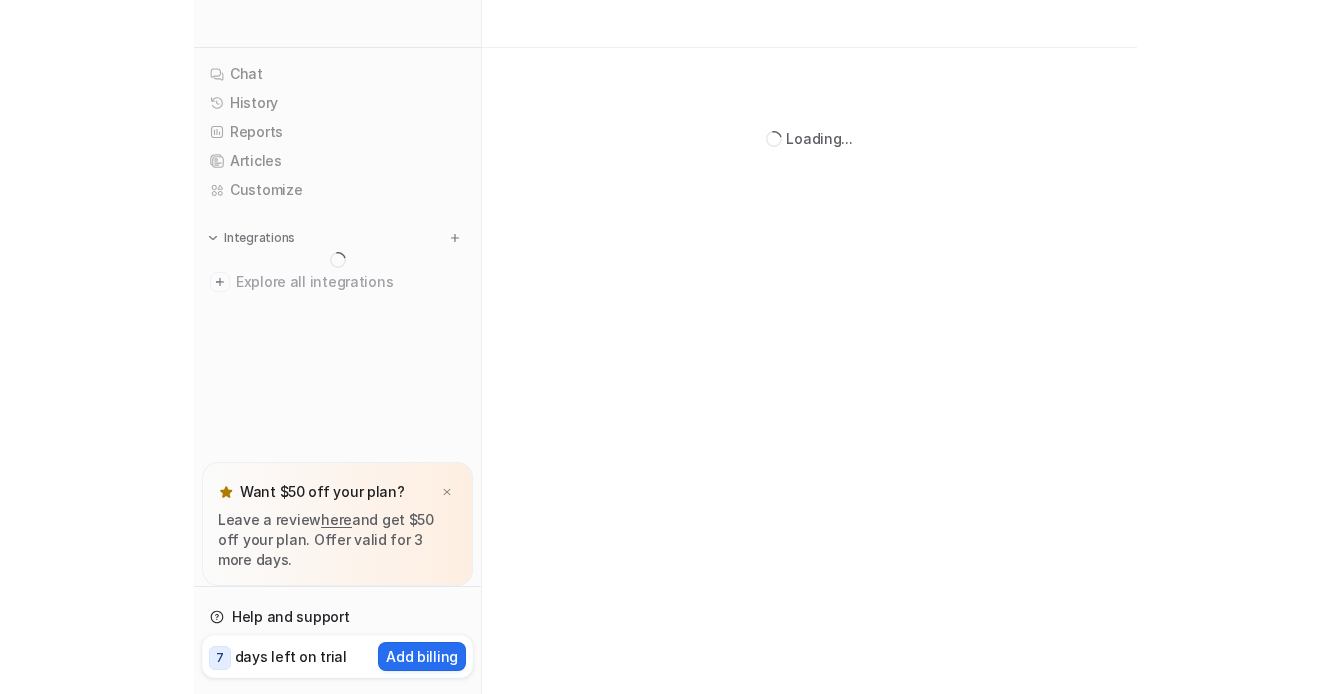 scroll, scrollTop: 0, scrollLeft: 0, axis: both 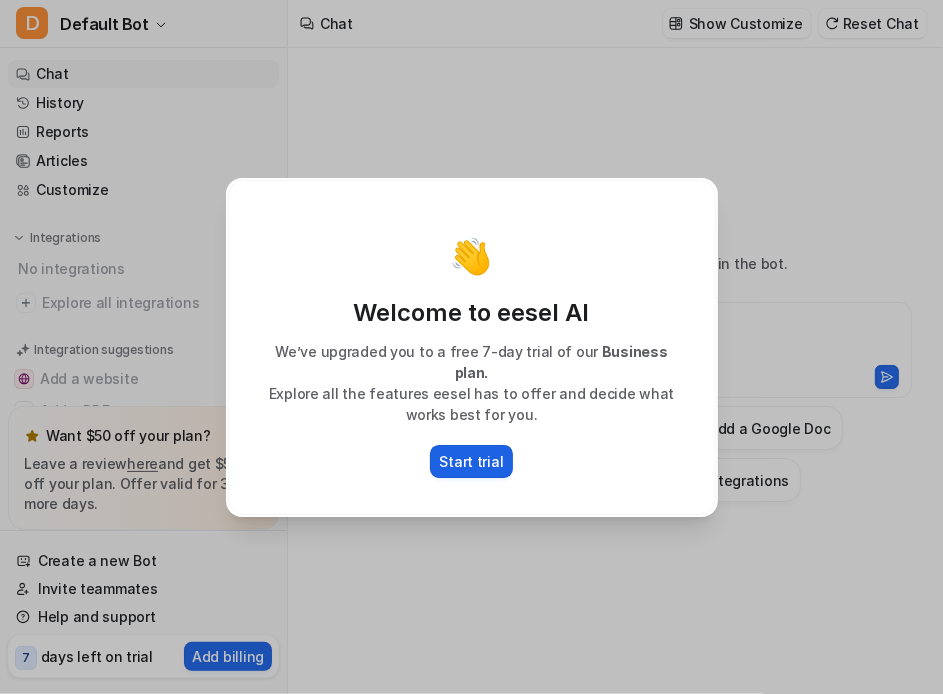 type on "**********" 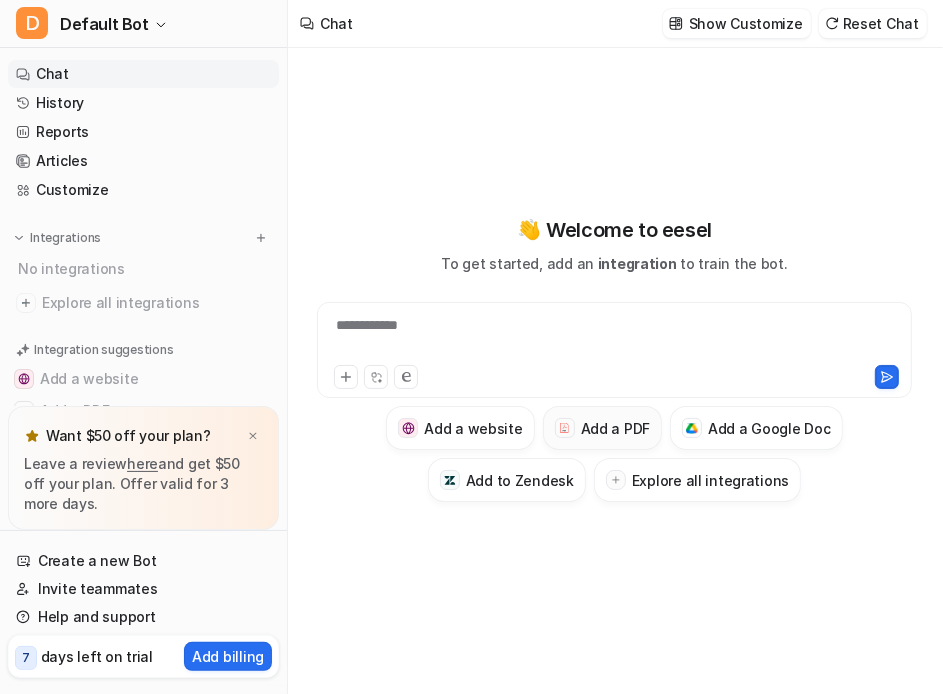 click on "Add a PDF" at bounding box center [615, 428] 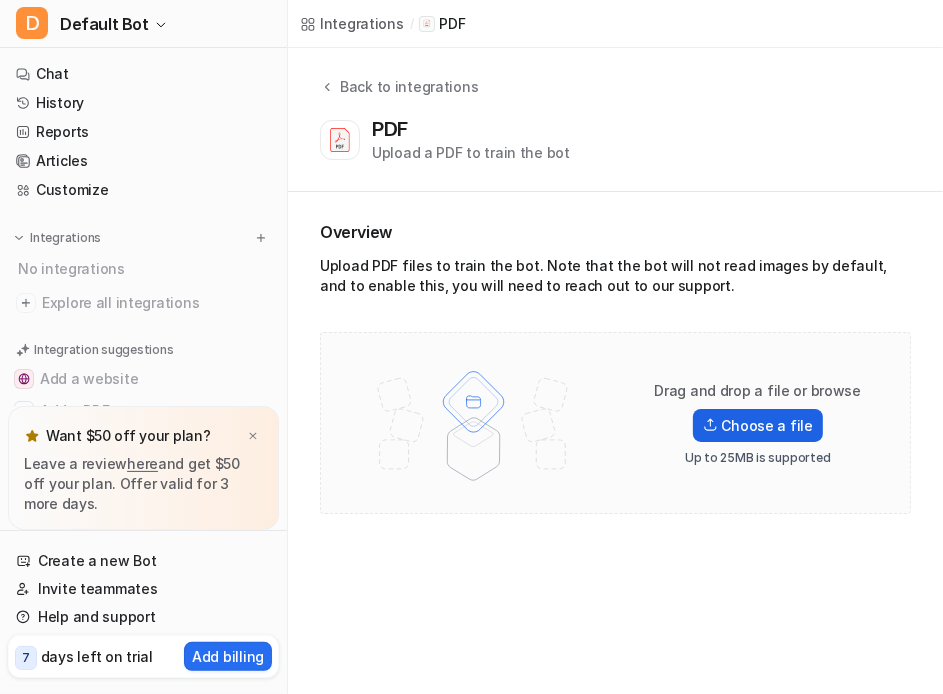 click on "Choose a file" at bounding box center [758, 425] 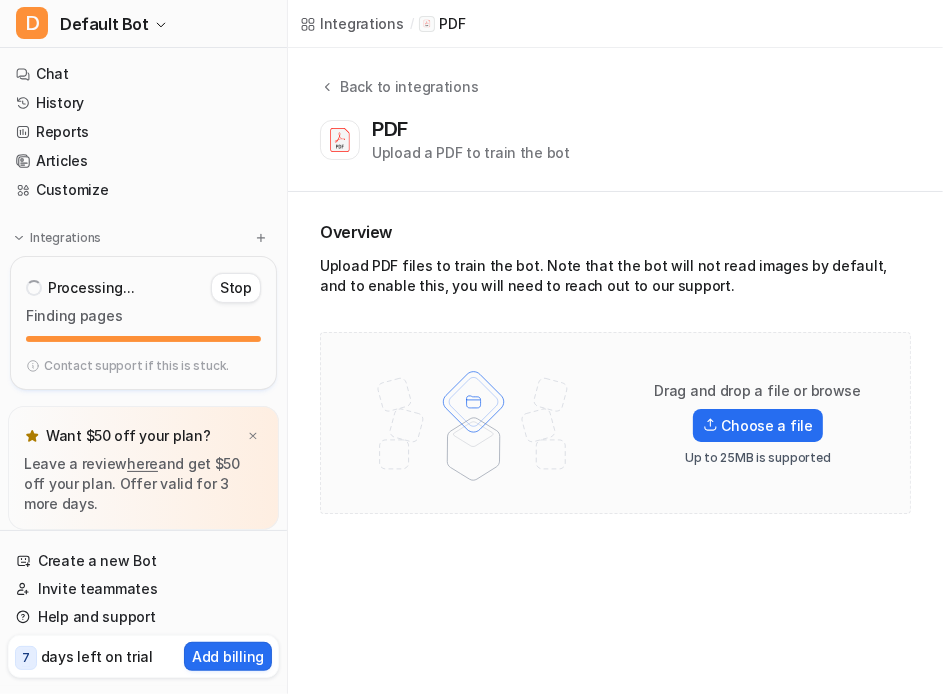 drag, startPoint x: 785, startPoint y: 21, endPoint x: 1313, endPoint y: 13, distance: 528.0606 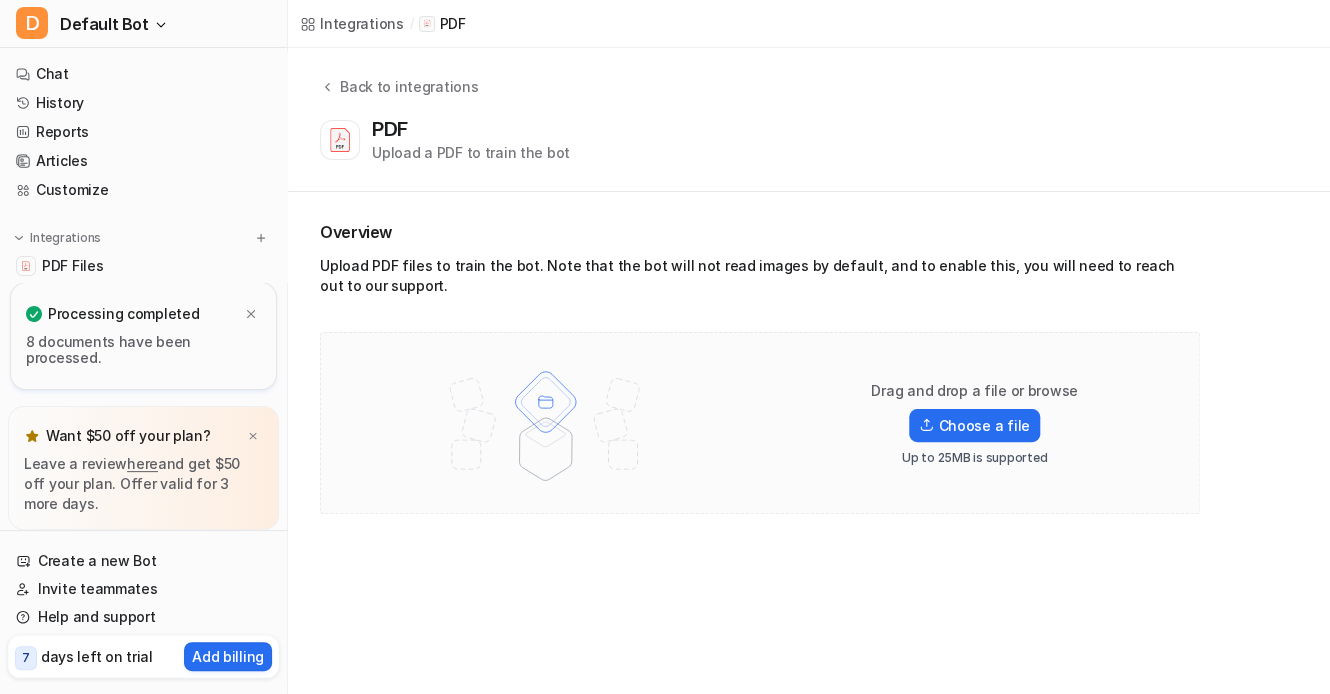 click on "Processing completed" at bounding box center (143, 314) 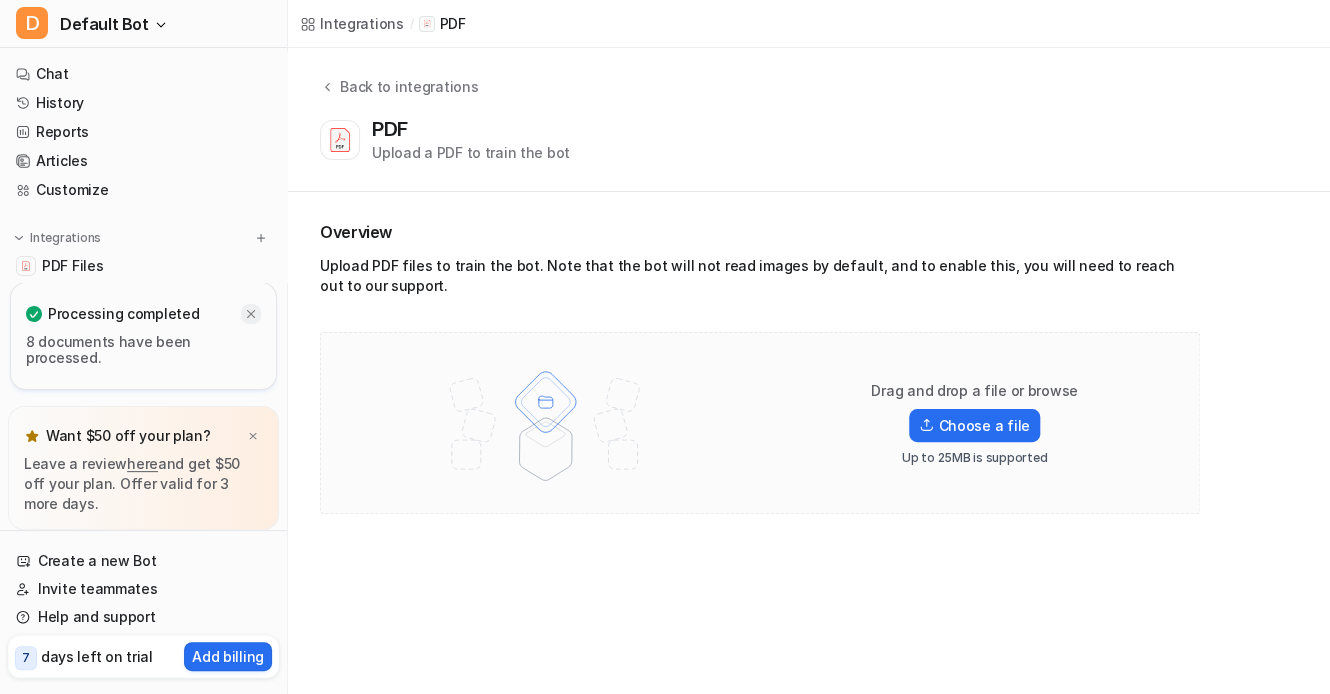 click 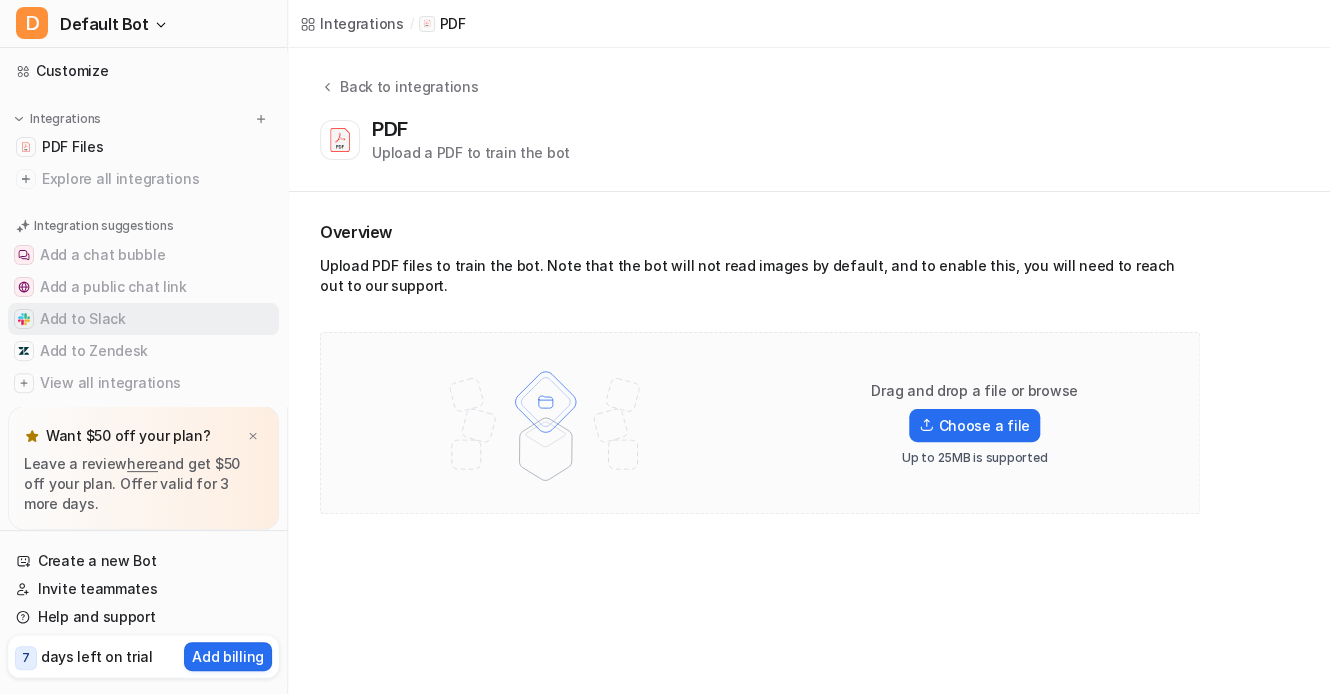 scroll, scrollTop: 143, scrollLeft: 0, axis: vertical 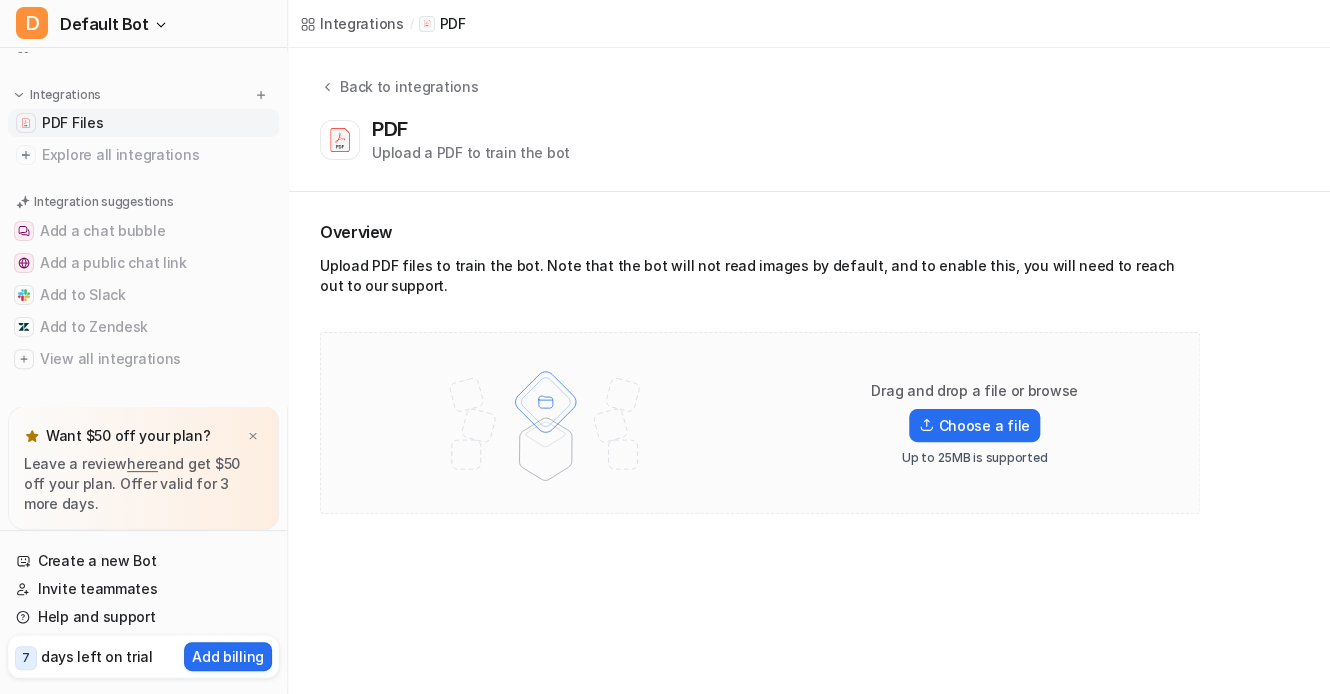 click on "PDF Files" at bounding box center (143, 123) 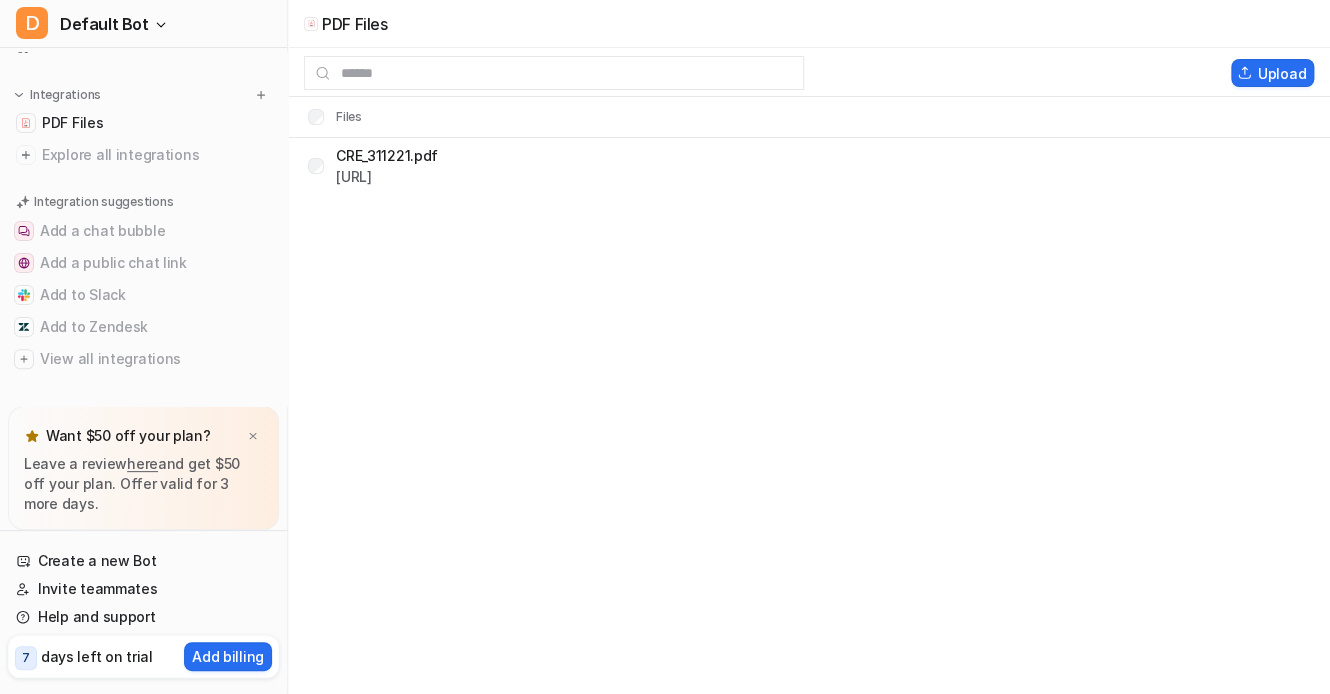 click on "CRE_311221.pdf" at bounding box center (387, 155) 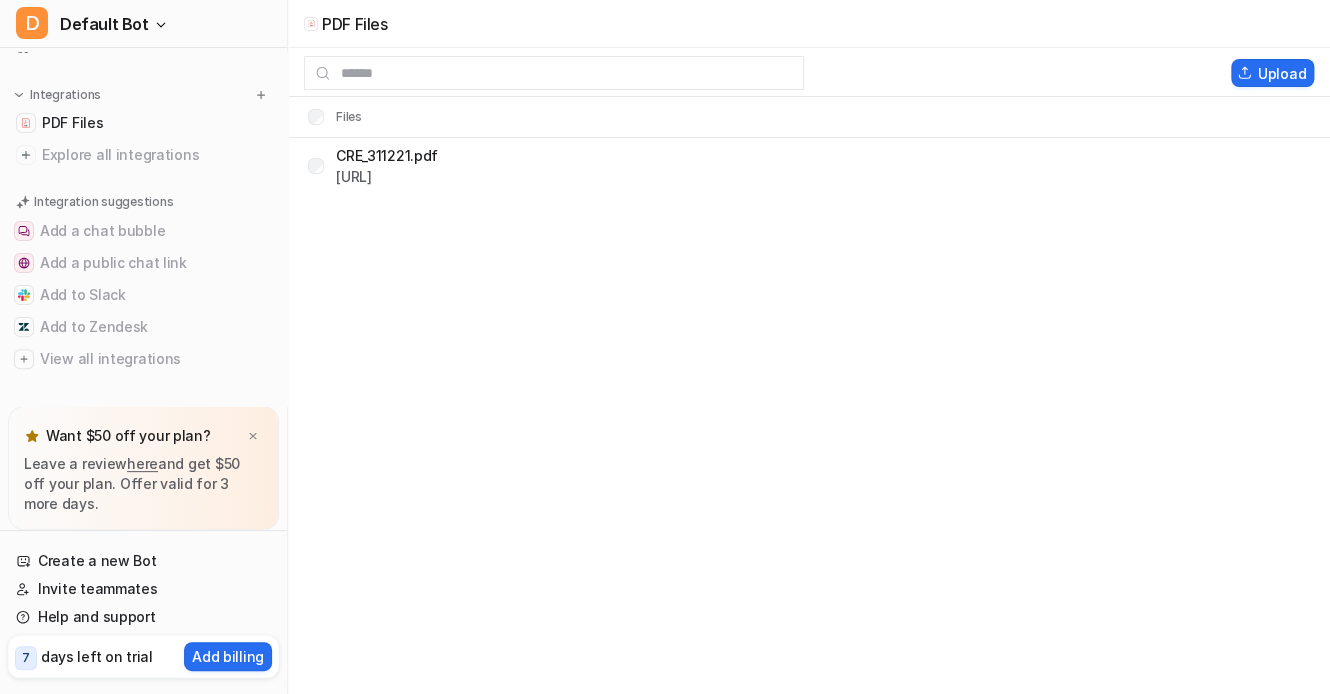 click on "CRE_311221.pdf" at bounding box center [387, 155] 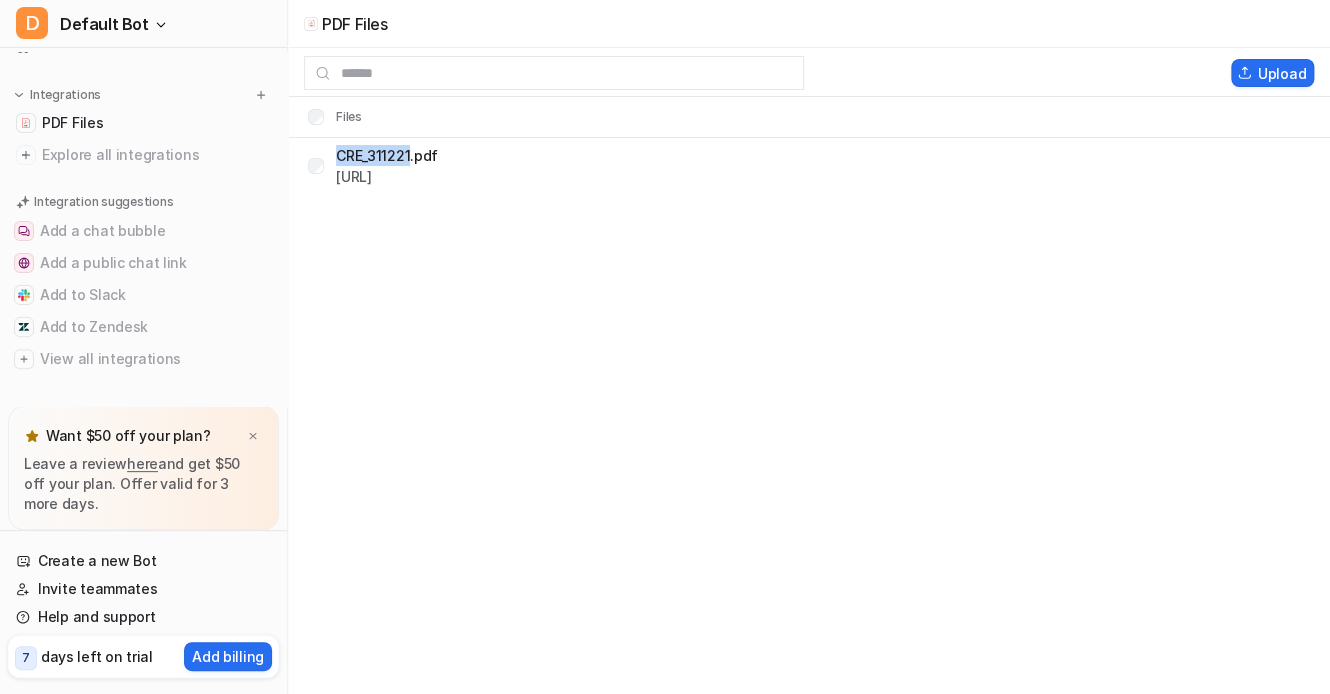 click on "CRE_311221.pdf" at bounding box center (387, 155) 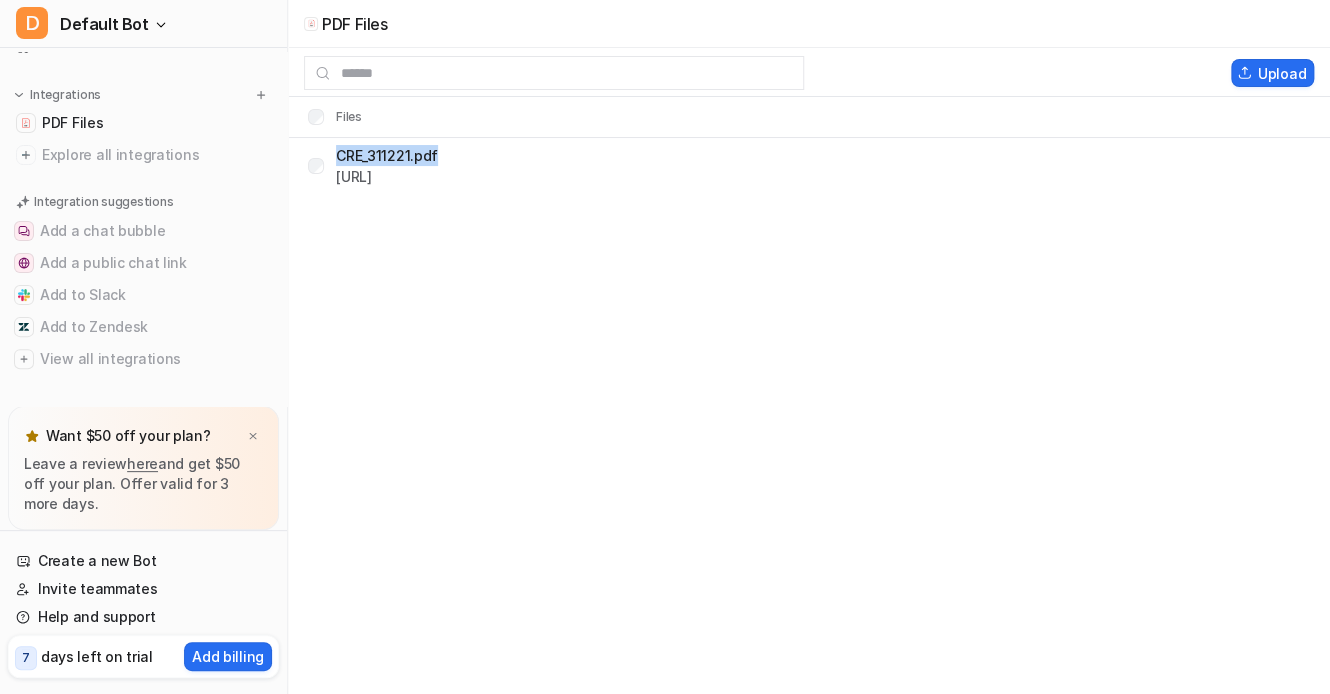 click on "CRE_311221.pdf" at bounding box center [387, 155] 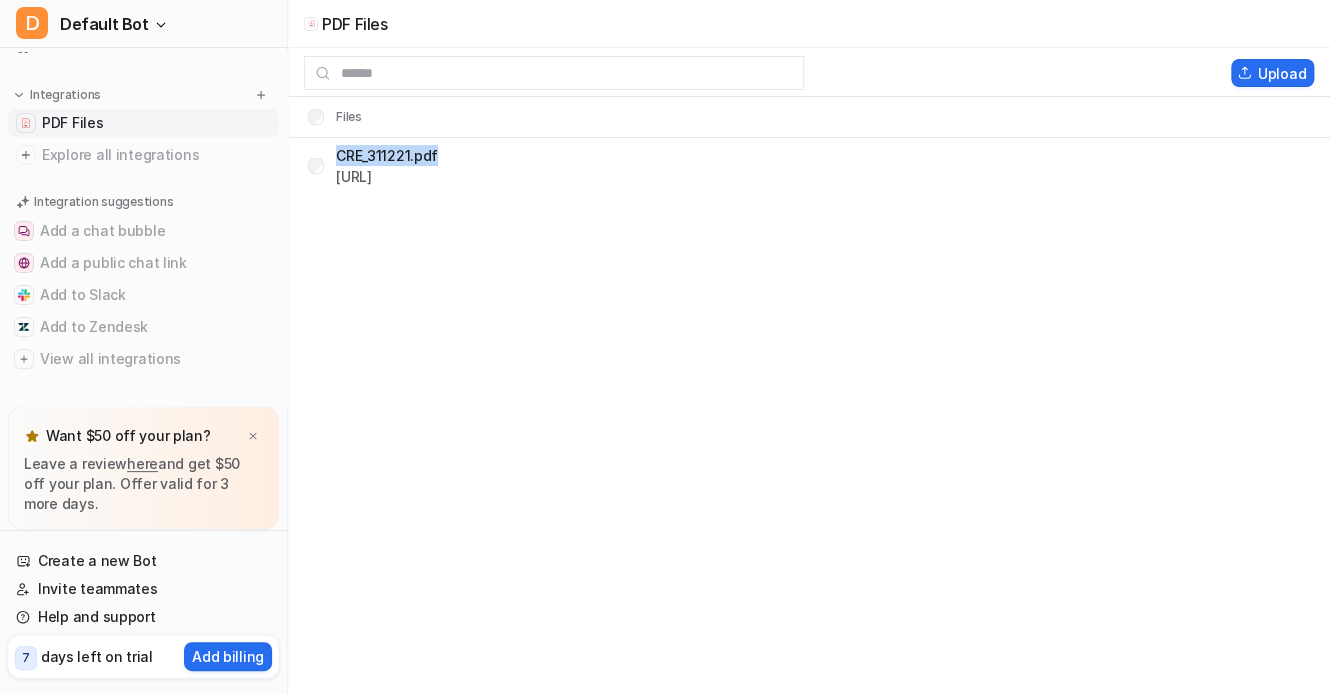 click on "PDF Files" at bounding box center [72, 123] 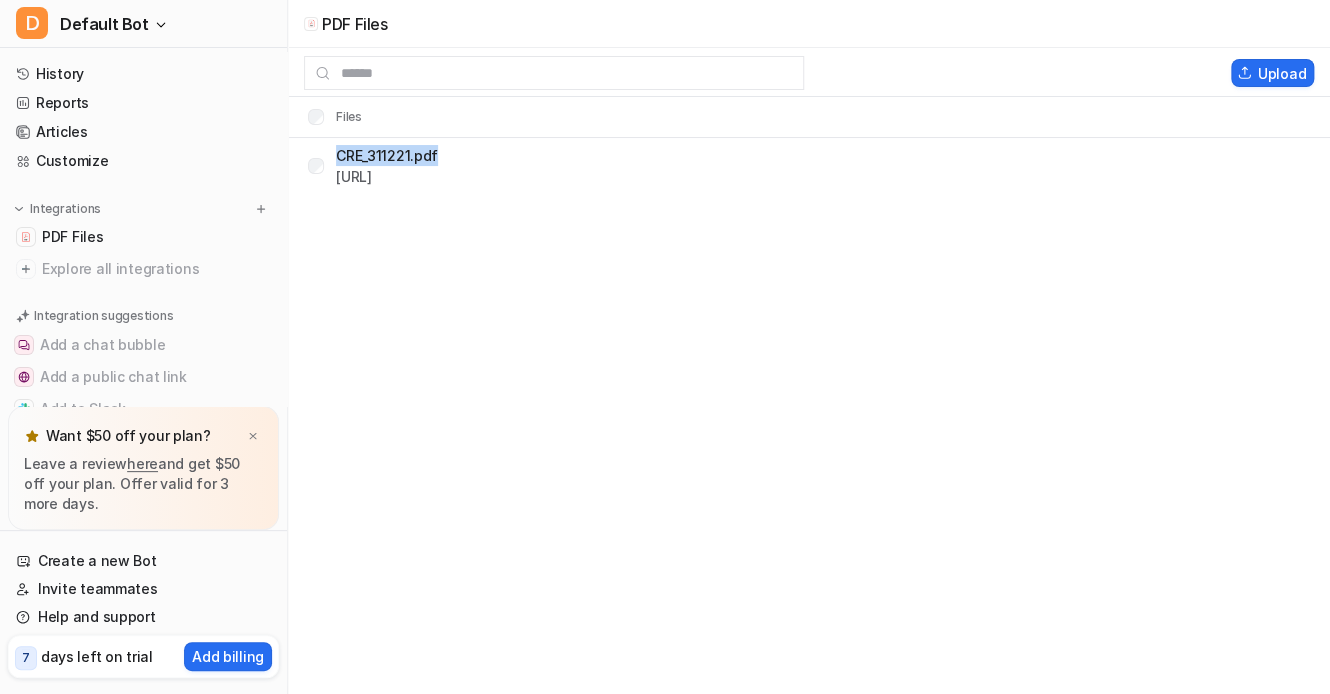scroll, scrollTop: 0, scrollLeft: 0, axis: both 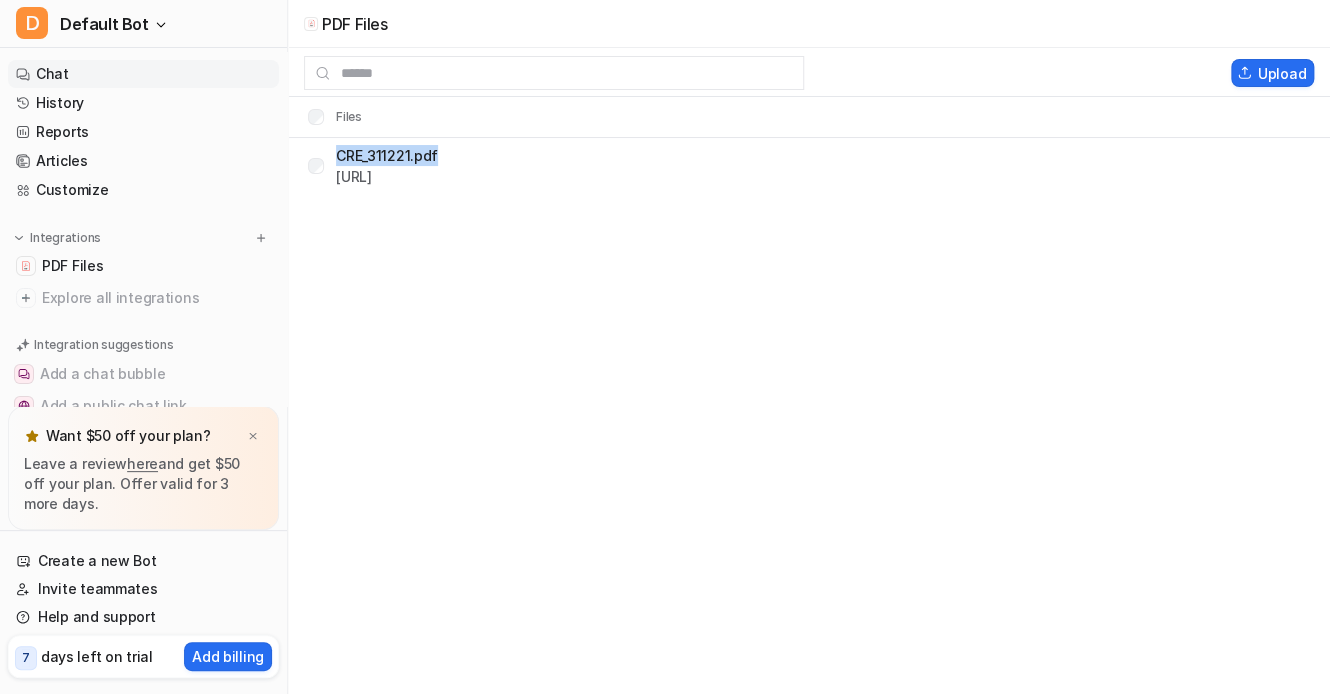 click on "Chat" at bounding box center (143, 74) 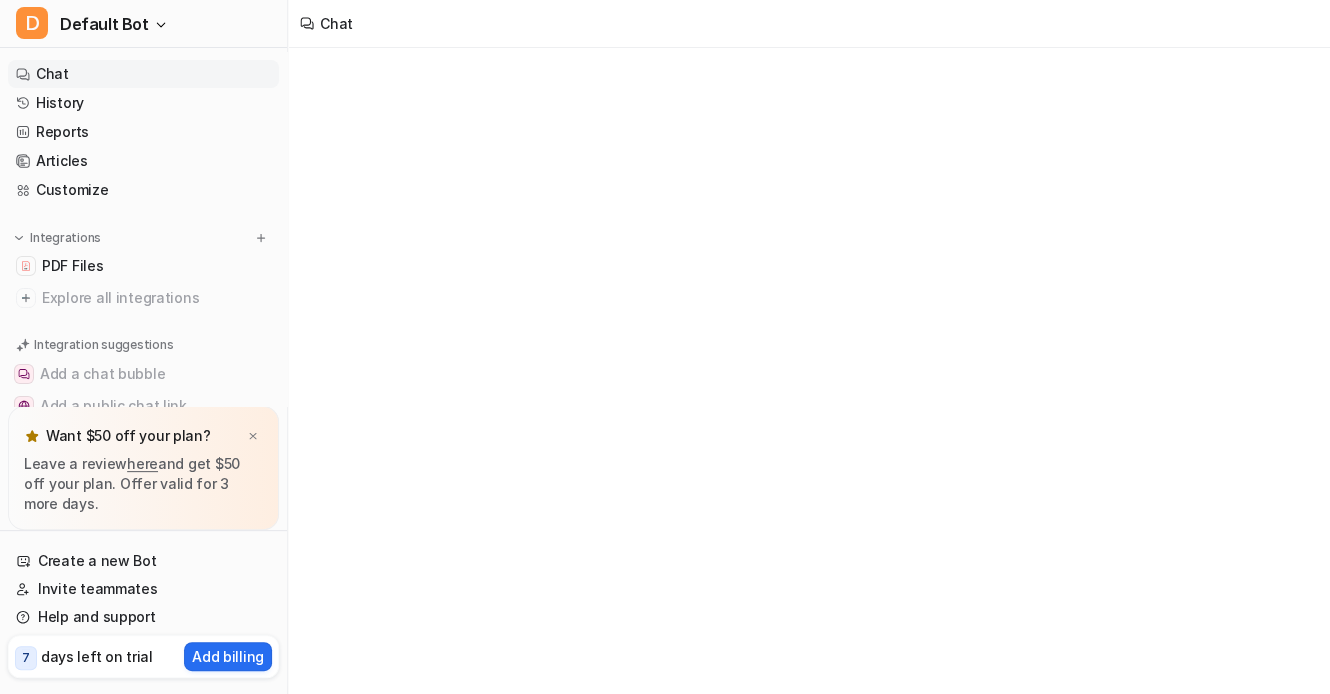 drag, startPoint x: 68, startPoint y: 76, endPoint x: 56, endPoint y: 74, distance: 12.165525 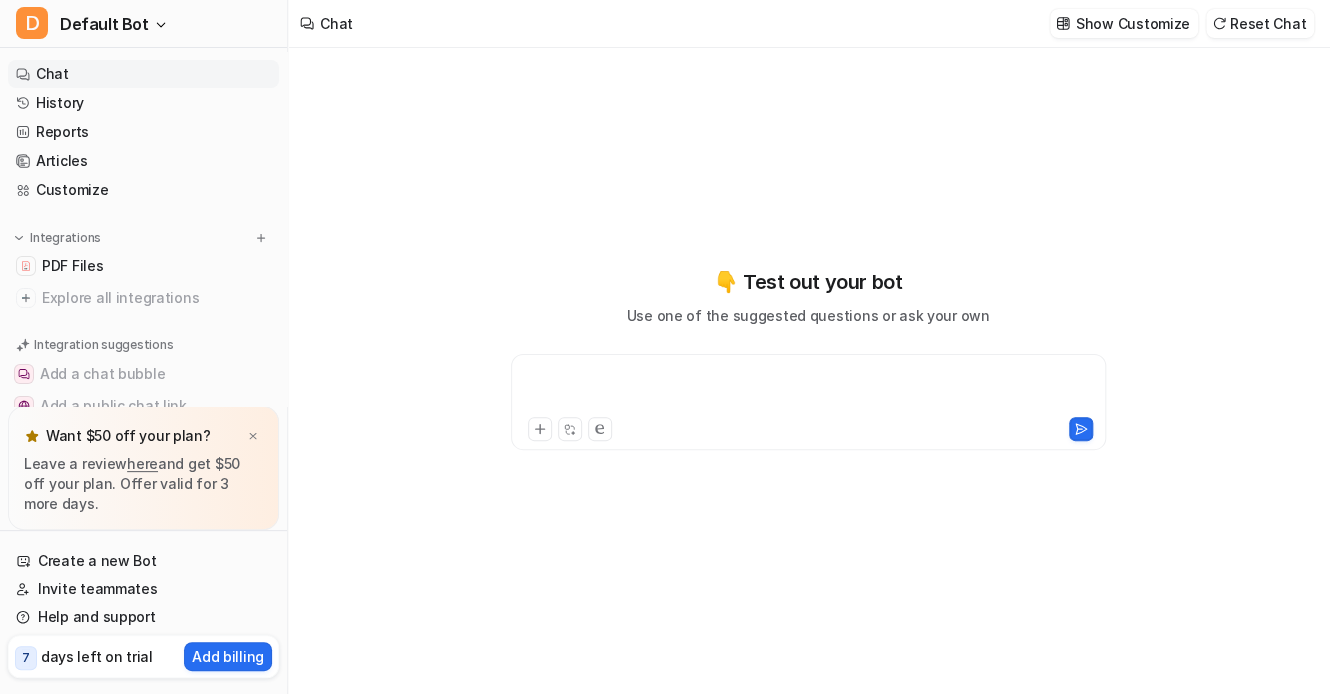 click at bounding box center (808, 390) 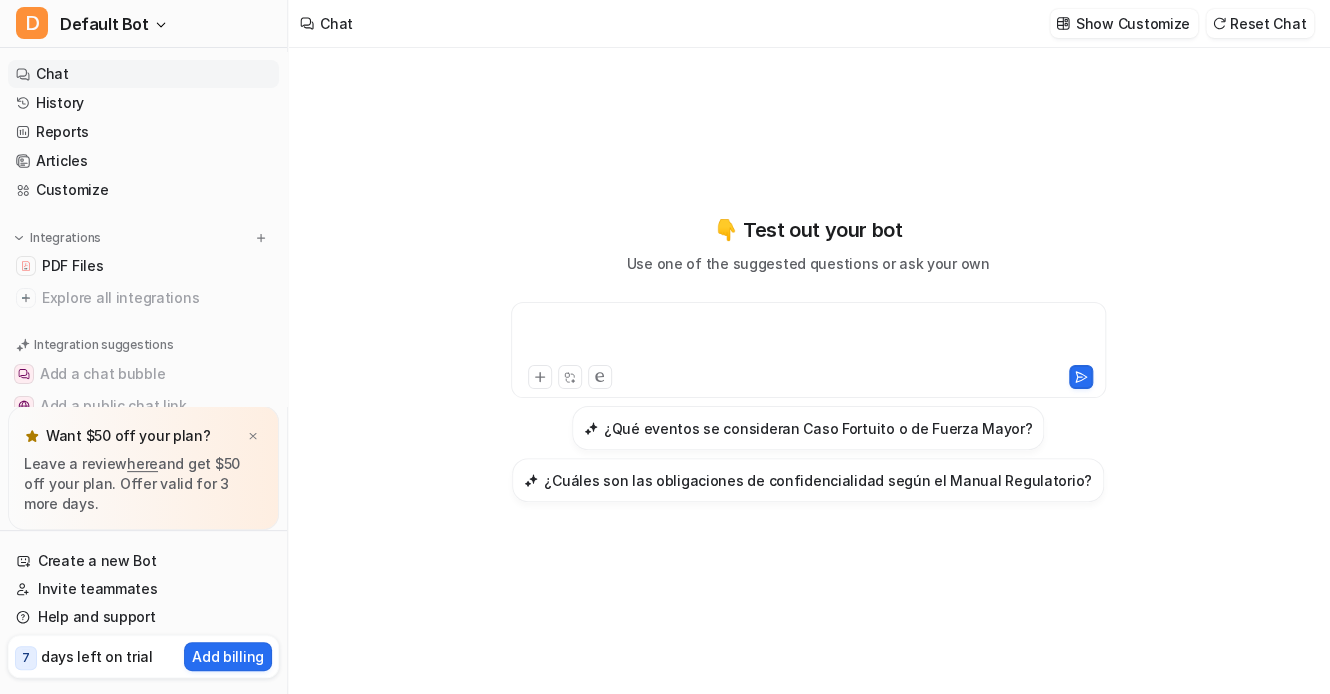 type 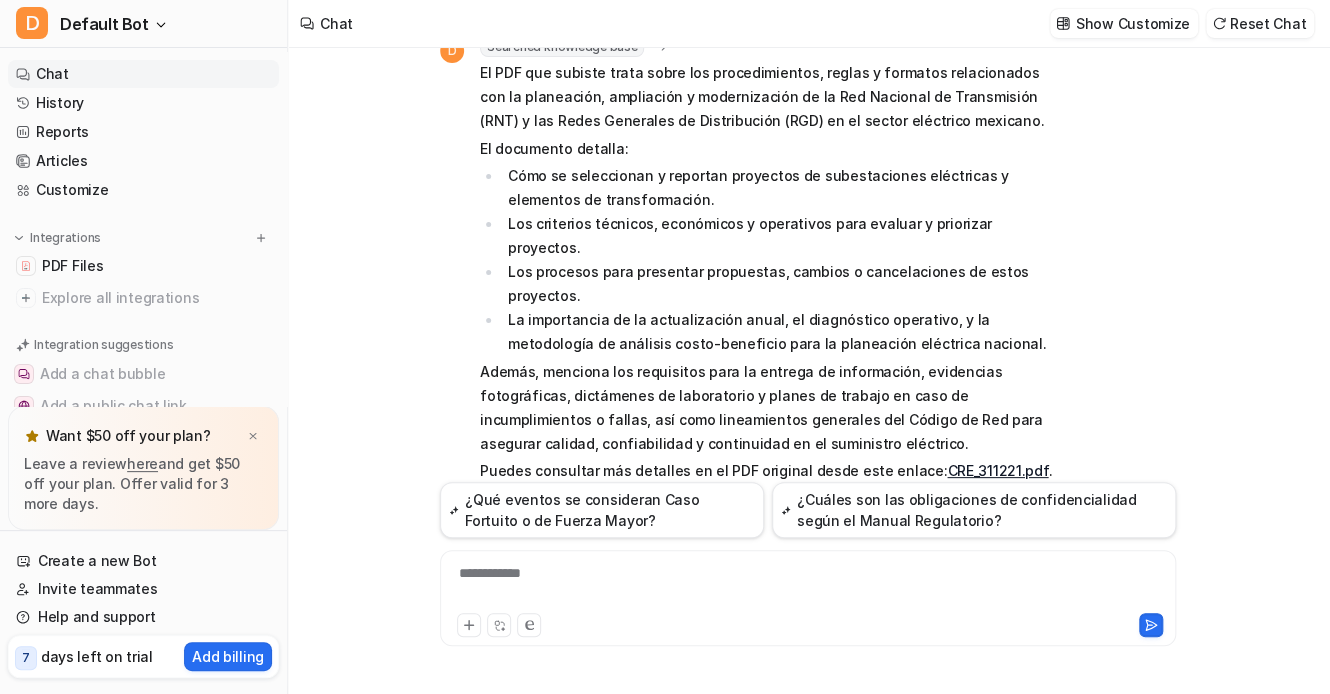 scroll, scrollTop: 131, scrollLeft: 0, axis: vertical 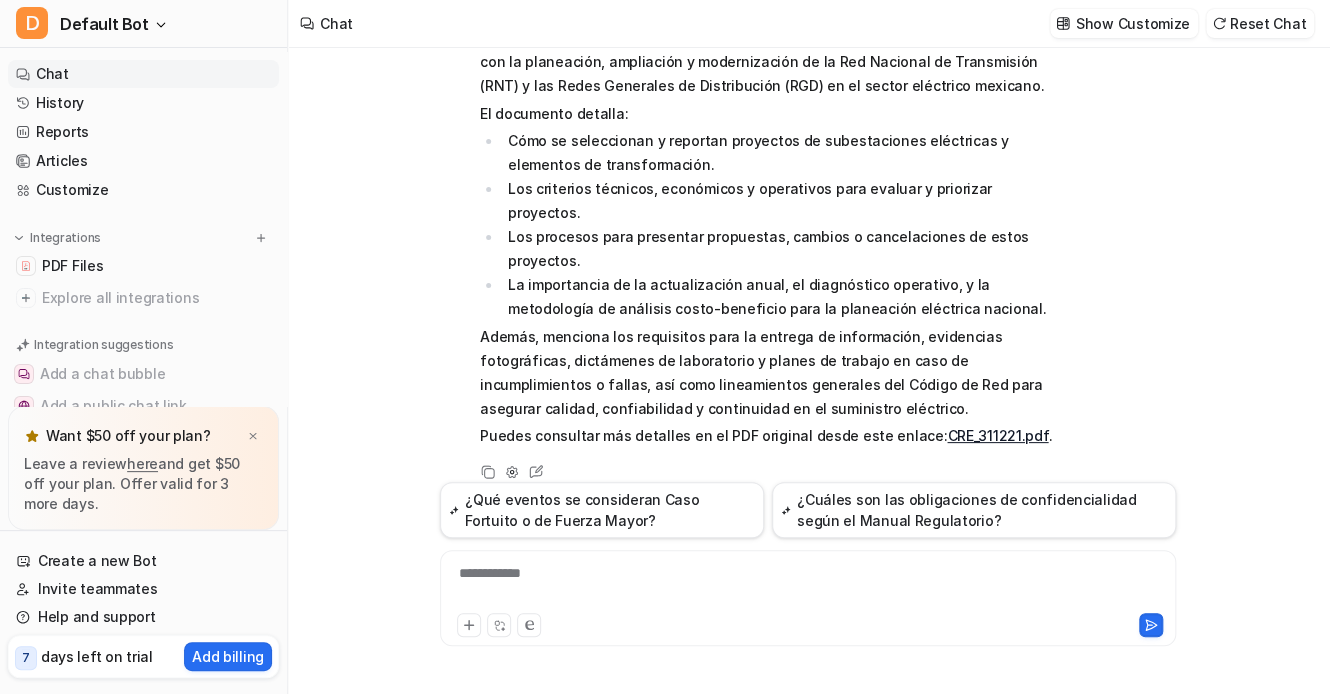 click on "**********" at bounding box center [808, 586] 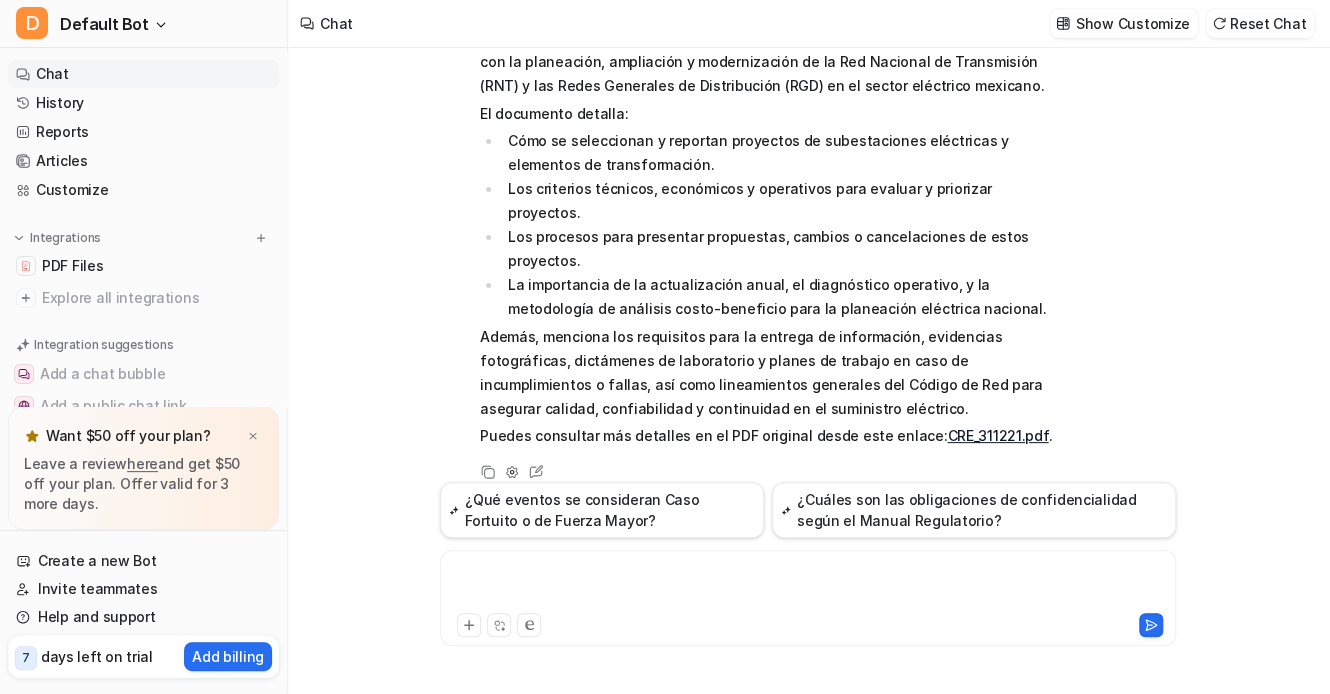type 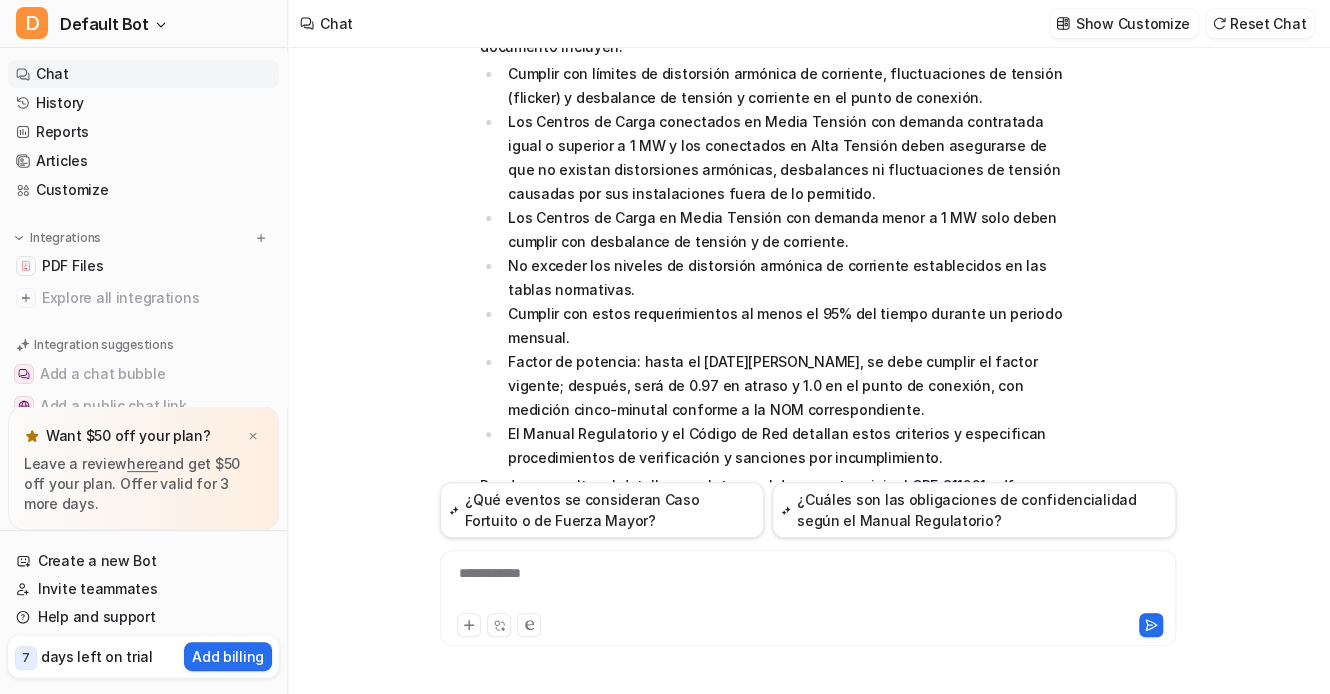 scroll, scrollTop: 750, scrollLeft: 0, axis: vertical 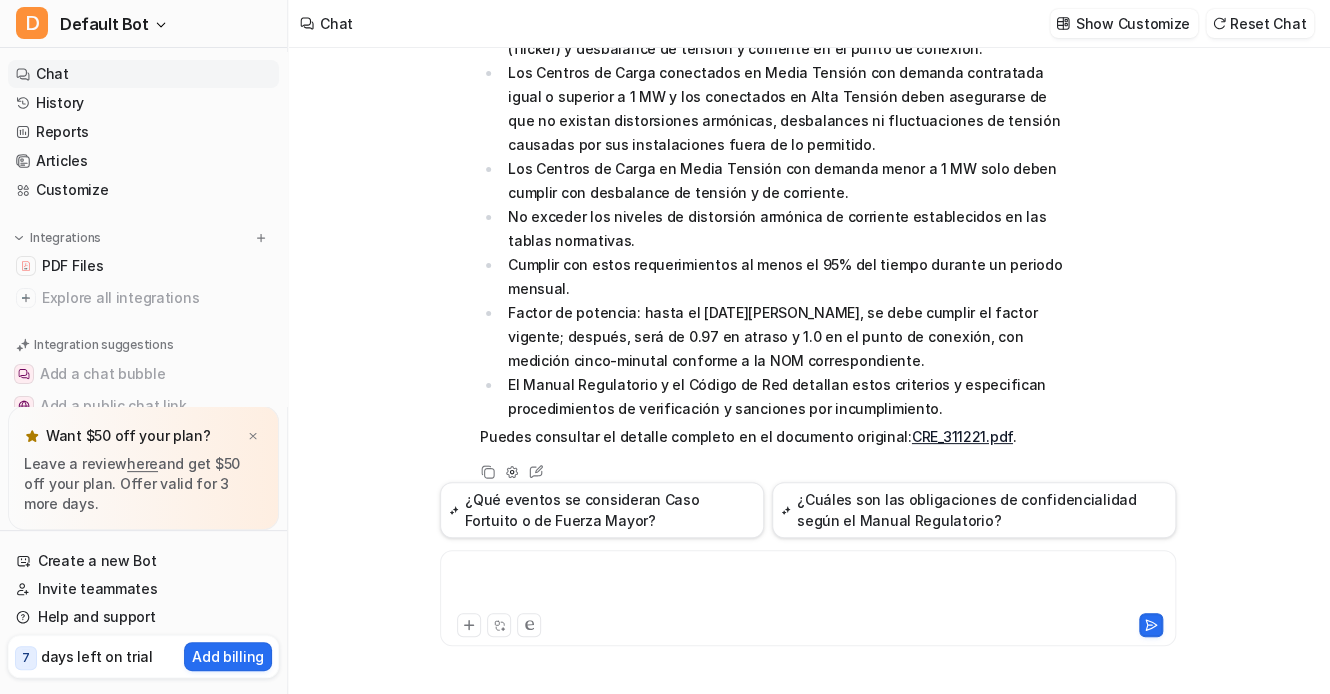 click at bounding box center (808, 586) 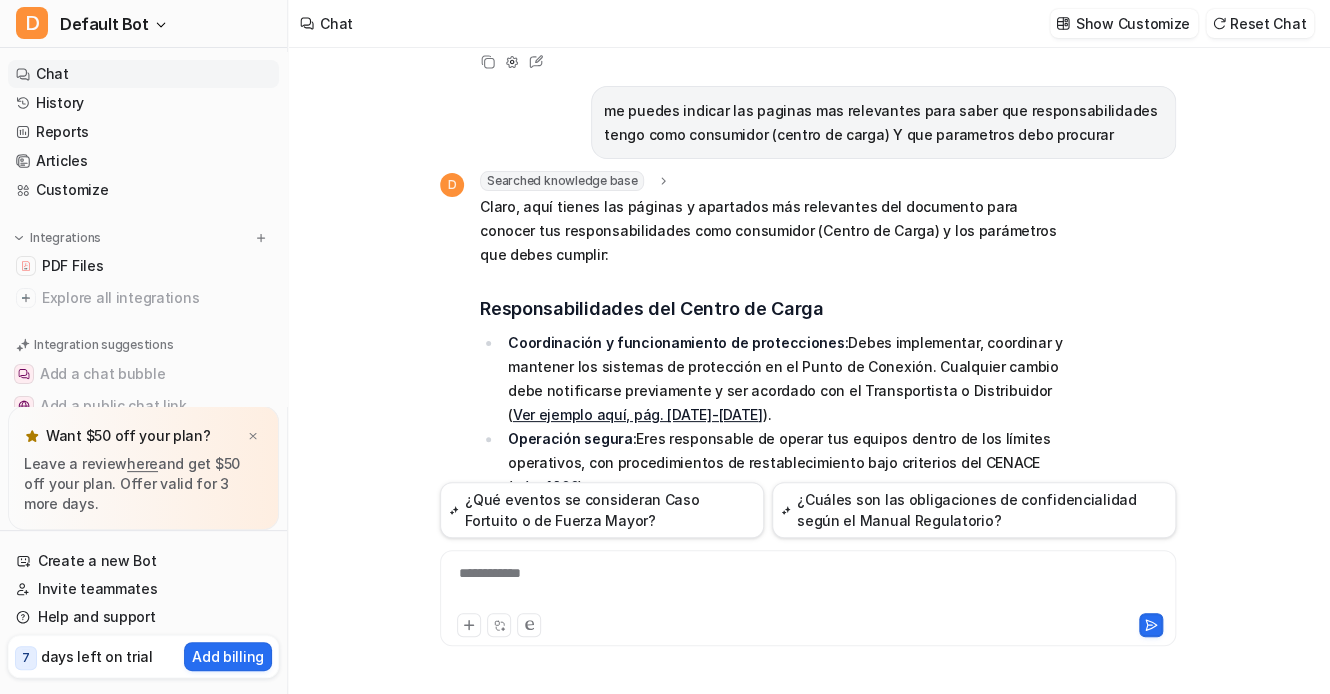 scroll, scrollTop: 1221, scrollLeft: 0, axis: vertical 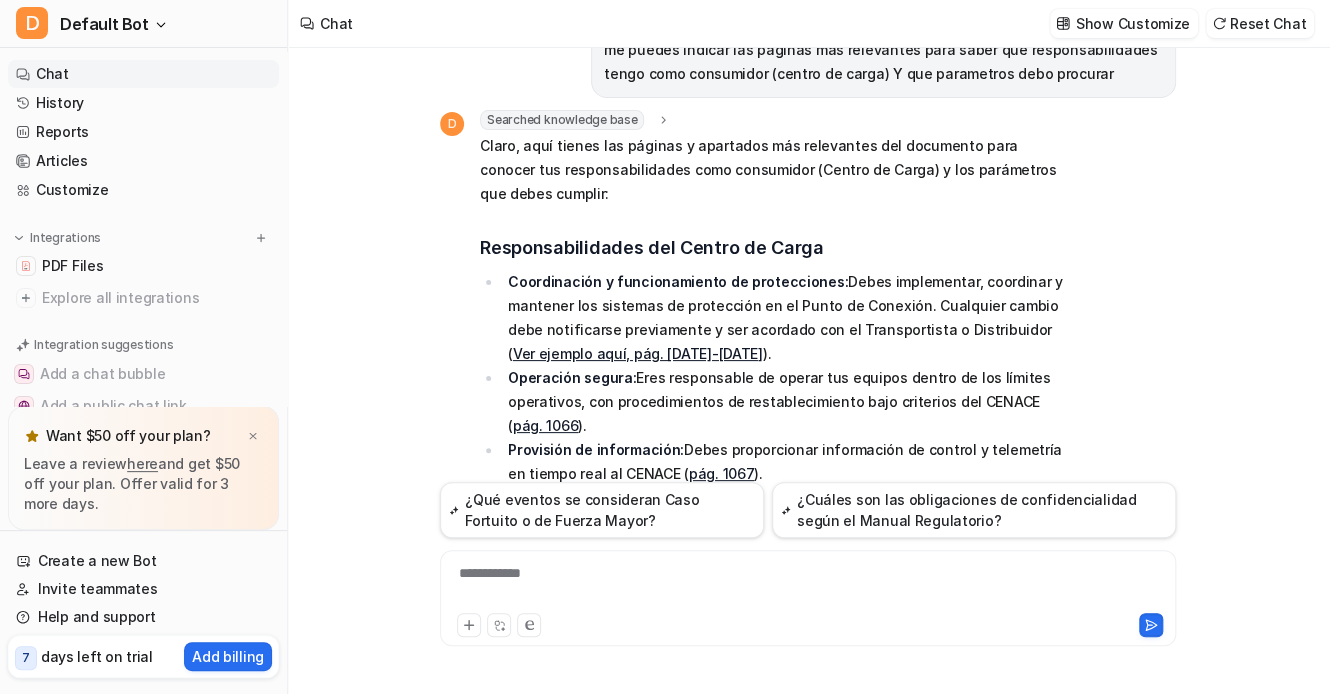 click on "pág. 1066" at bounding box center [545, 425] 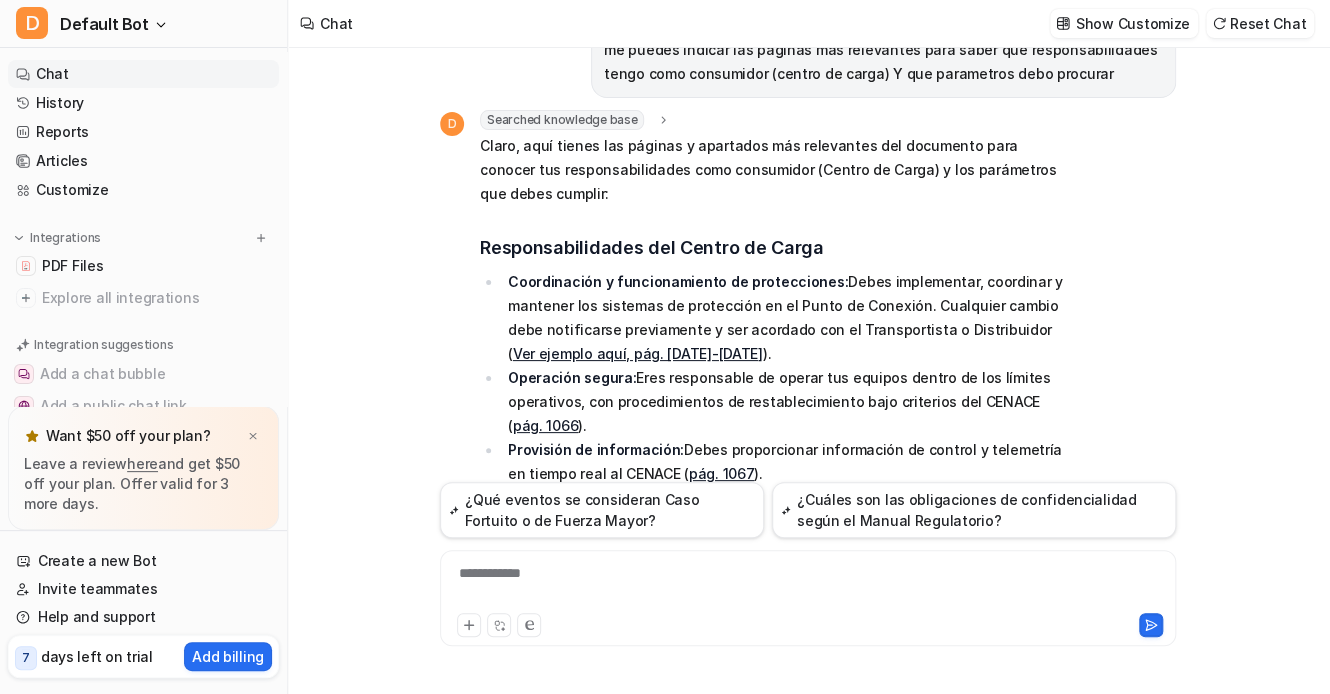 type on "**********" 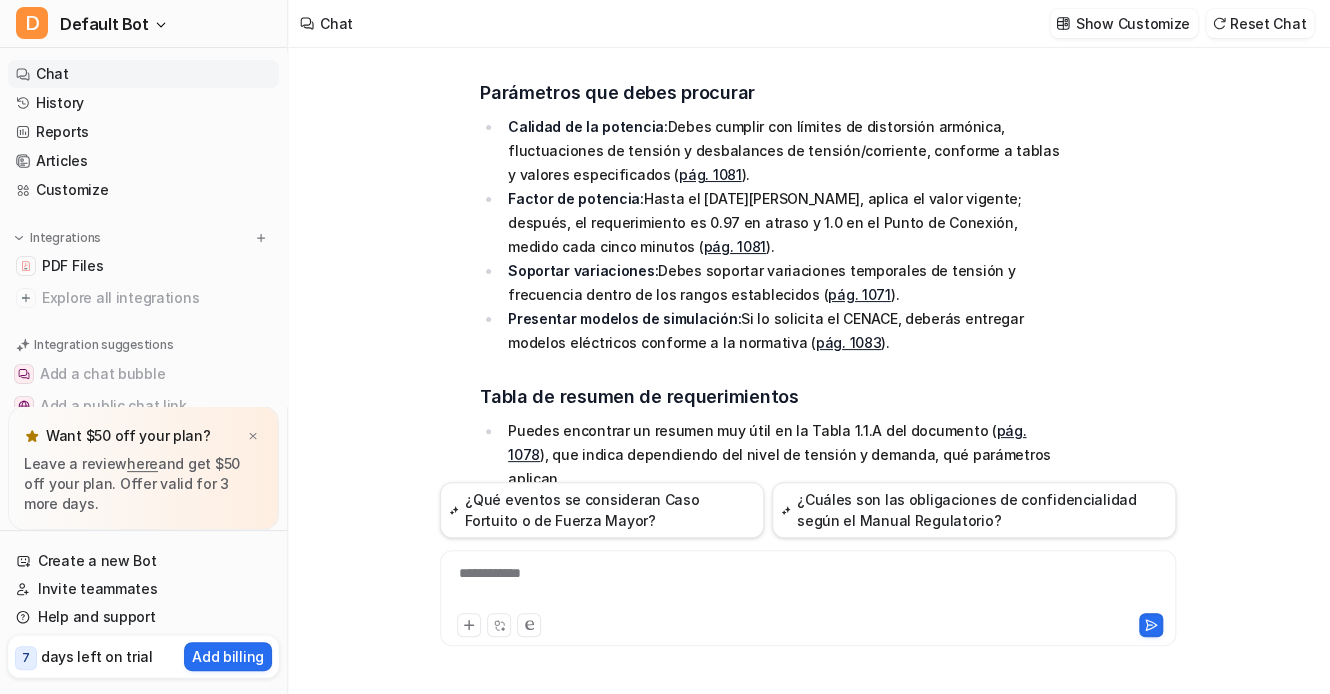 scroll, scrollTop: 1821, scrollLeft: 0, axis: vertical 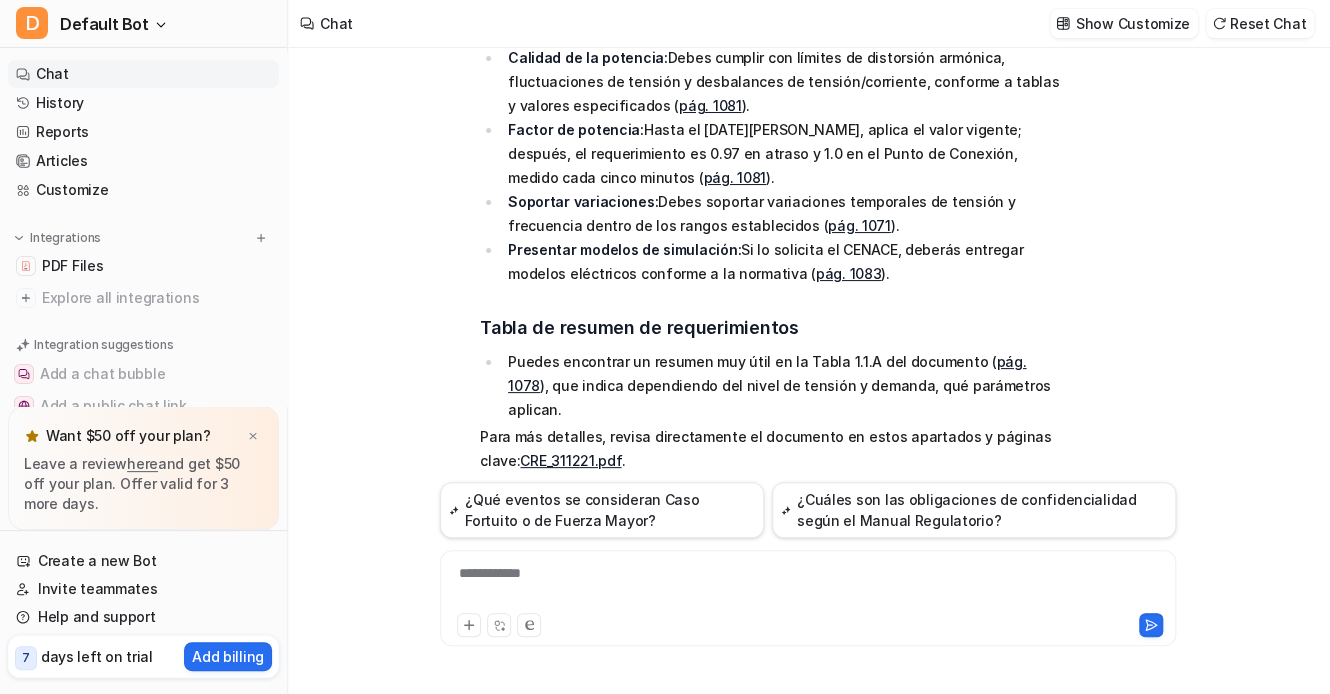 click on "**********" at bounding box center [808, 586] 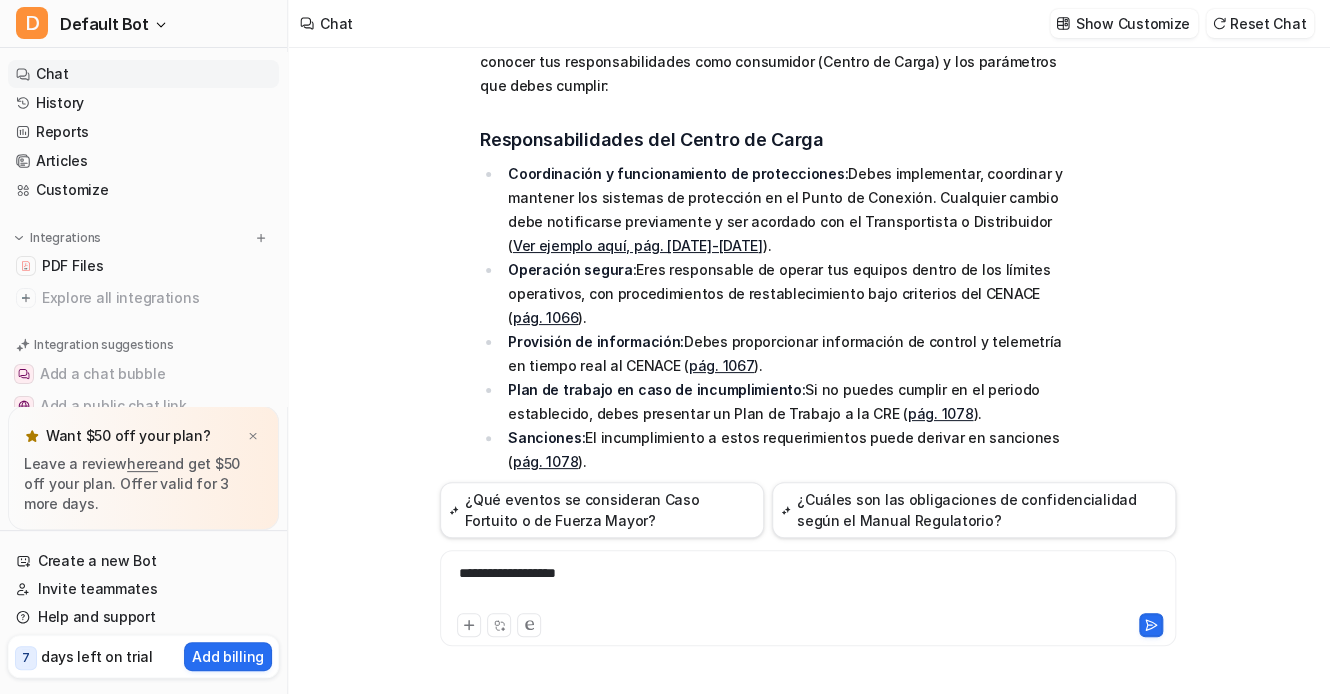 scroll, scrollTop: 1321, scrollLeft: 0, axis: vertical 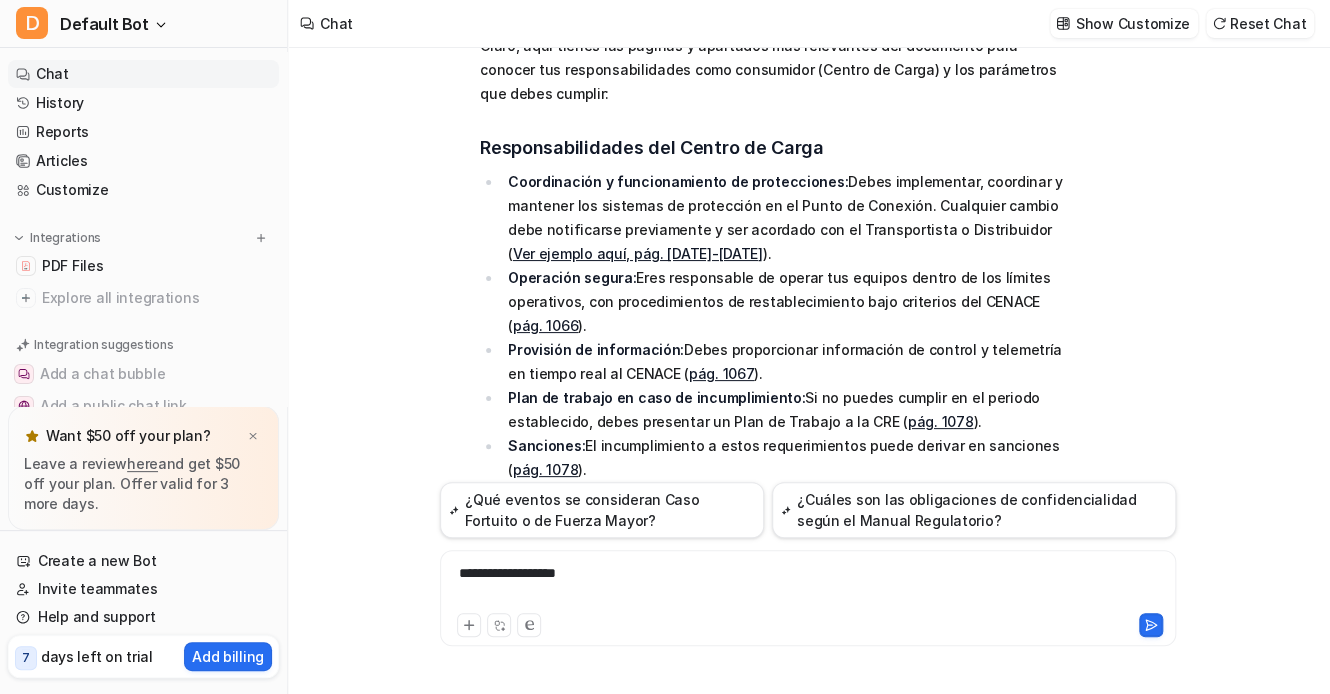 click on "**********" at bounding box center [808, 586] 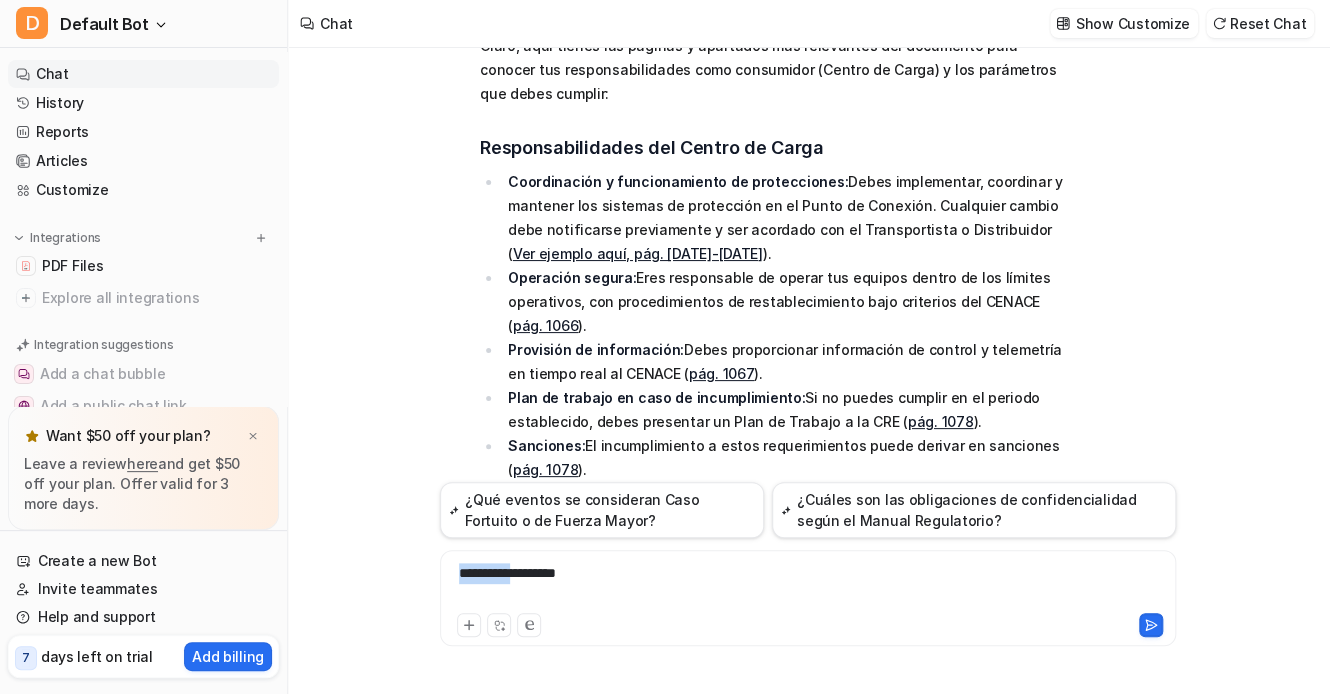 click on "de que habla el pdf que subi?
D Searched knowledge base search_queries :  "contenido del PDF subido,tema principal del PDF,resumen del PDF" El PDF que subiste trata sobre los procedimientos, reglas y formatos relacionados con la planeación, ampliación y modernización de la Red Nacional de Transmisión (RNT) y las Redes Generales de Distribución (RGD) en el sector eléctrico mexicano.
El documento detalla:
Cómo se seleccionan y reportan proyectos de subestaciones eléctricas y elementos de transformación.
Los criterios técnicos, económicos y operativos para evaluar y priorizar proyectos.
Los procesos para presentar propuestas, cambios o cancelaciones de estos proyectos.
La importancia de la actualización anual, el diagnóstico operativo, y la metodología de análisis costo-beneficio para la planeación eléctrica nacional.
Puedes consultar más detalles en el PDF original desde este enlace:  CRE_311221.pdf .
Copy Adjust Tone Edit
D Searched knowledge base search_queries :" at bounding box center (808, 371) 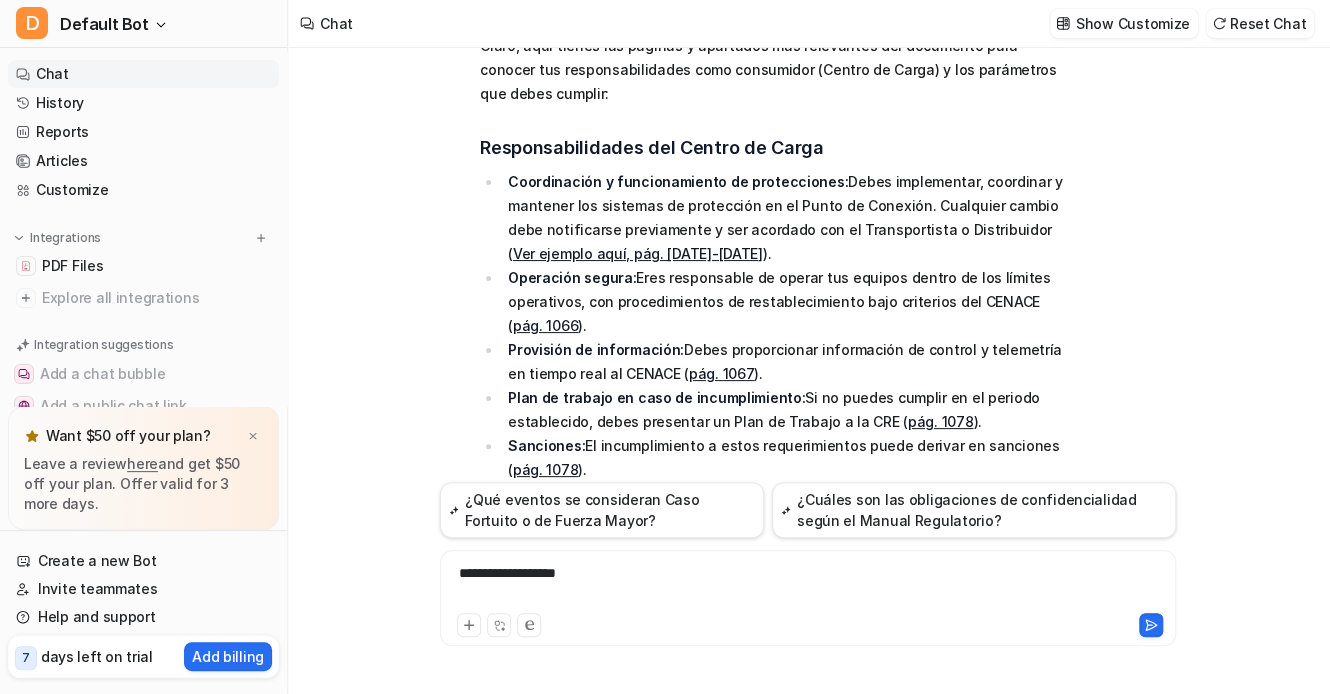 click on "**********" at bounding box center [808, 586] 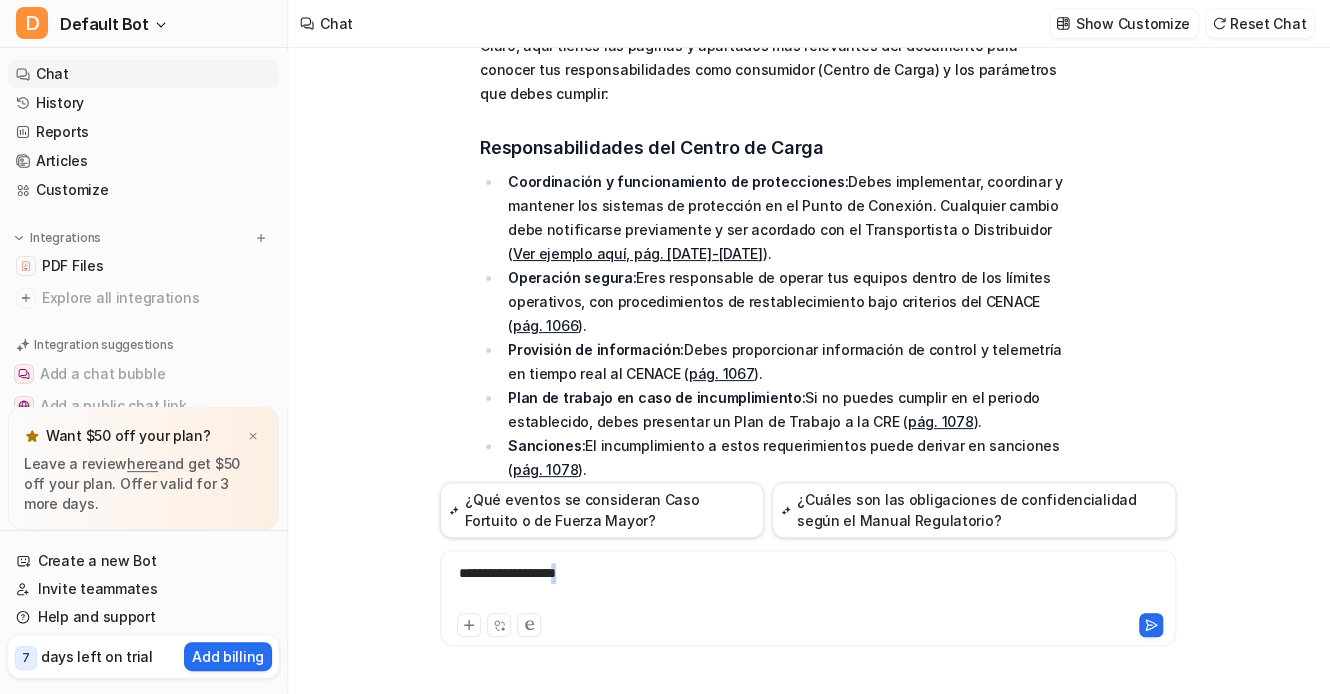 click on "**********" at bounding box center [808, 586] 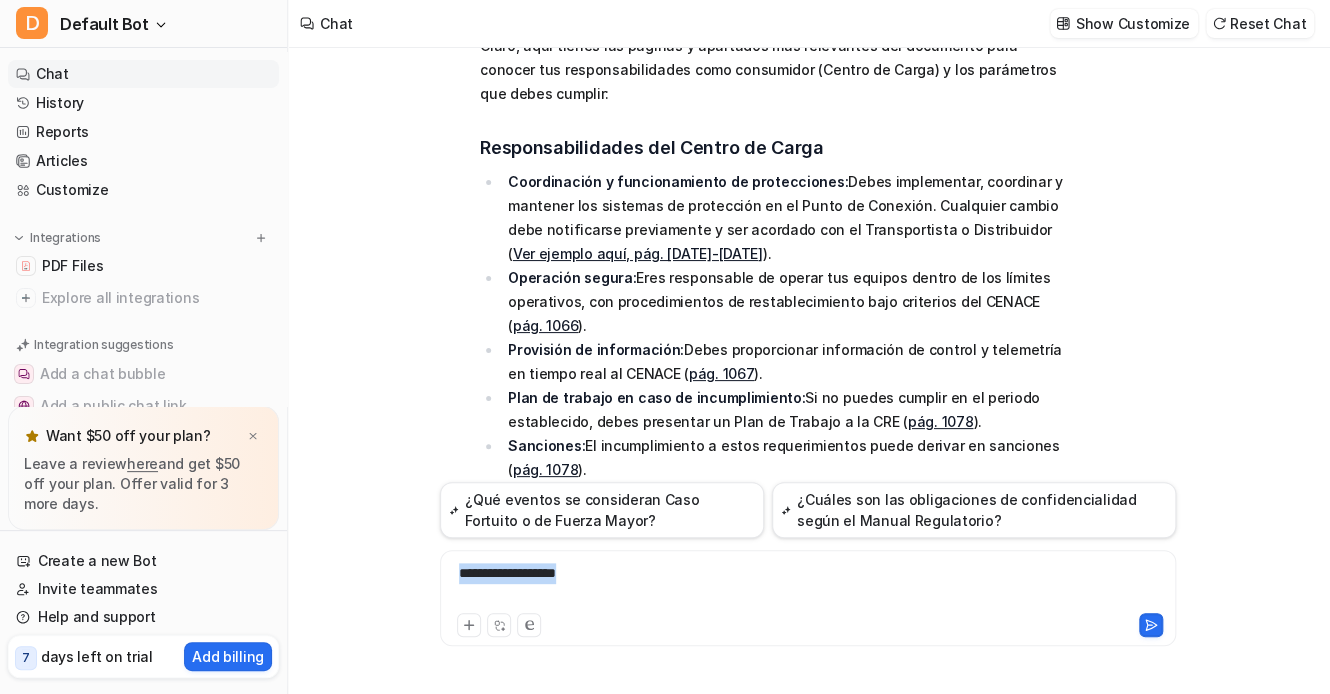 click on "**********" at bounding box center [808, 586] 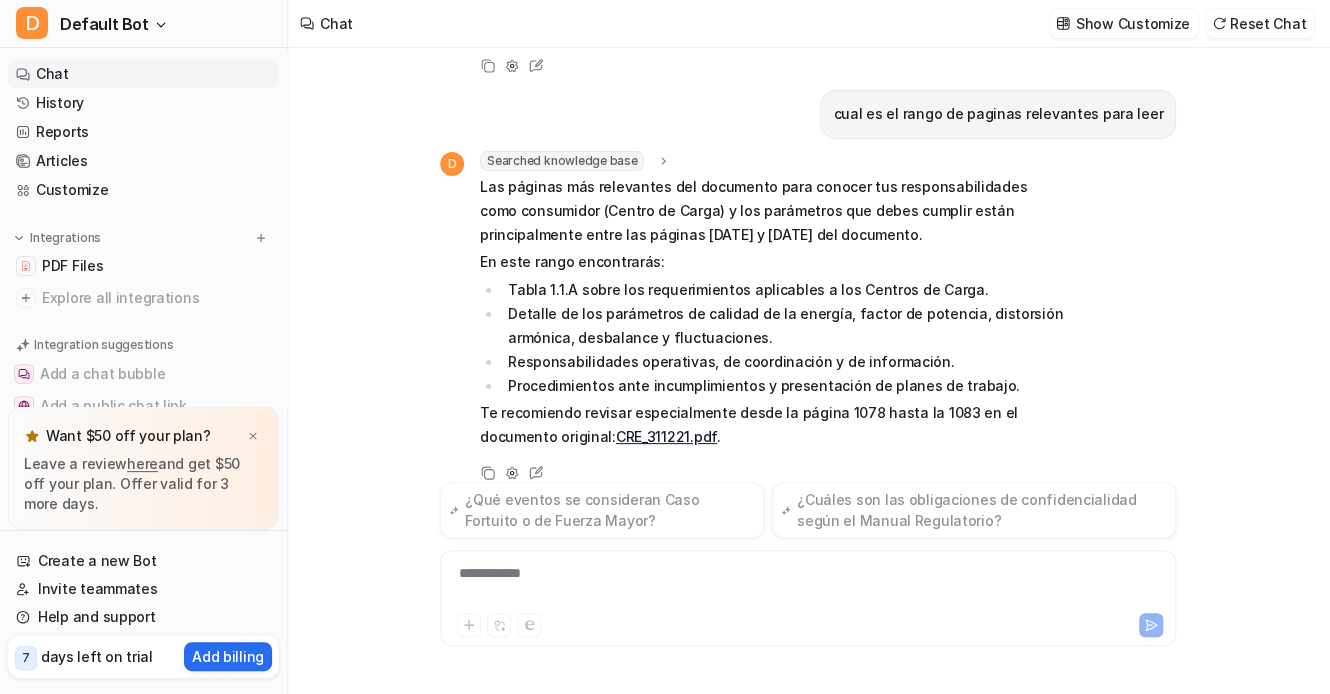 scroll, scrollTop: 2228, scrollLeft: 0, axis: vertical 